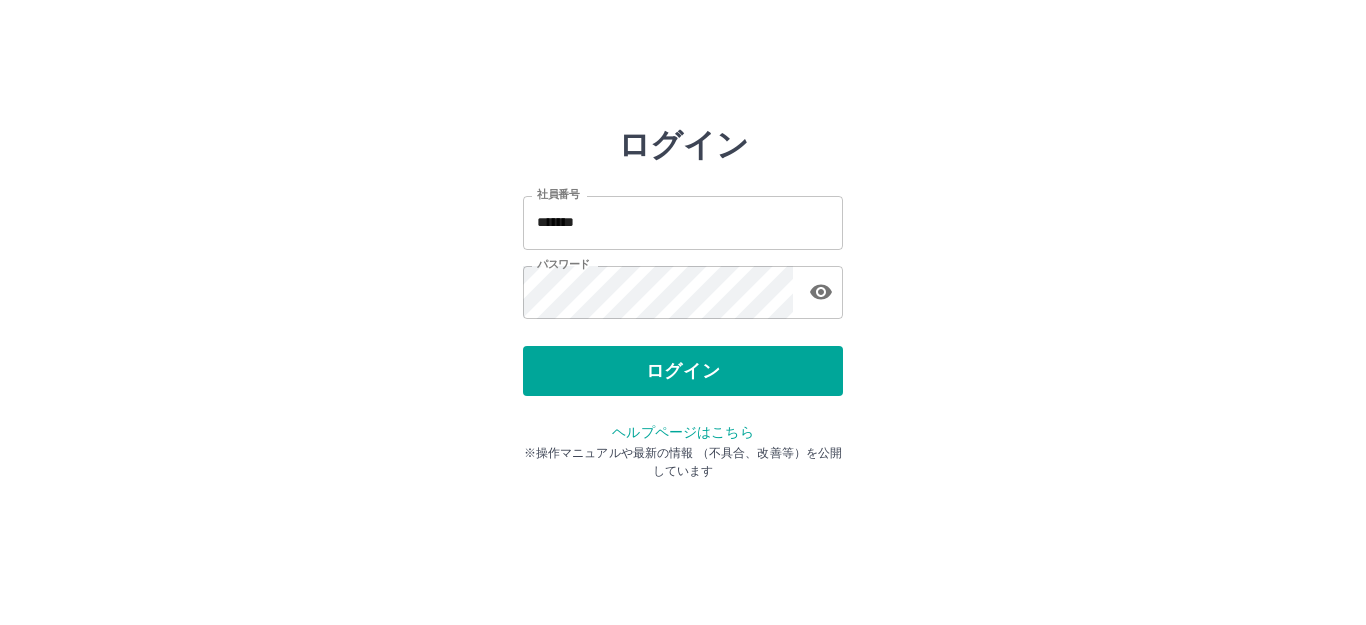 scroll, scrollTop: 0, scrollLeft: 0, axis: both 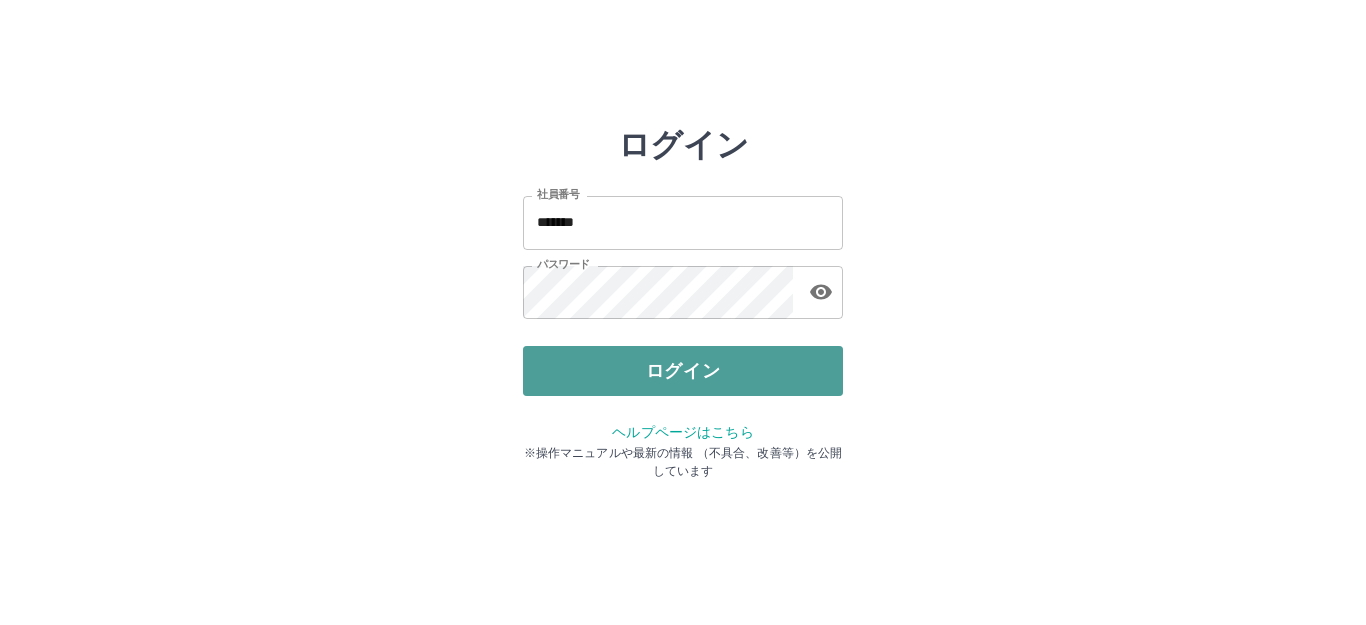 drag, startPoint x: 746, startPoint y: 364, endPoint x: 780, endPoint y: 339, distance: 42.201897 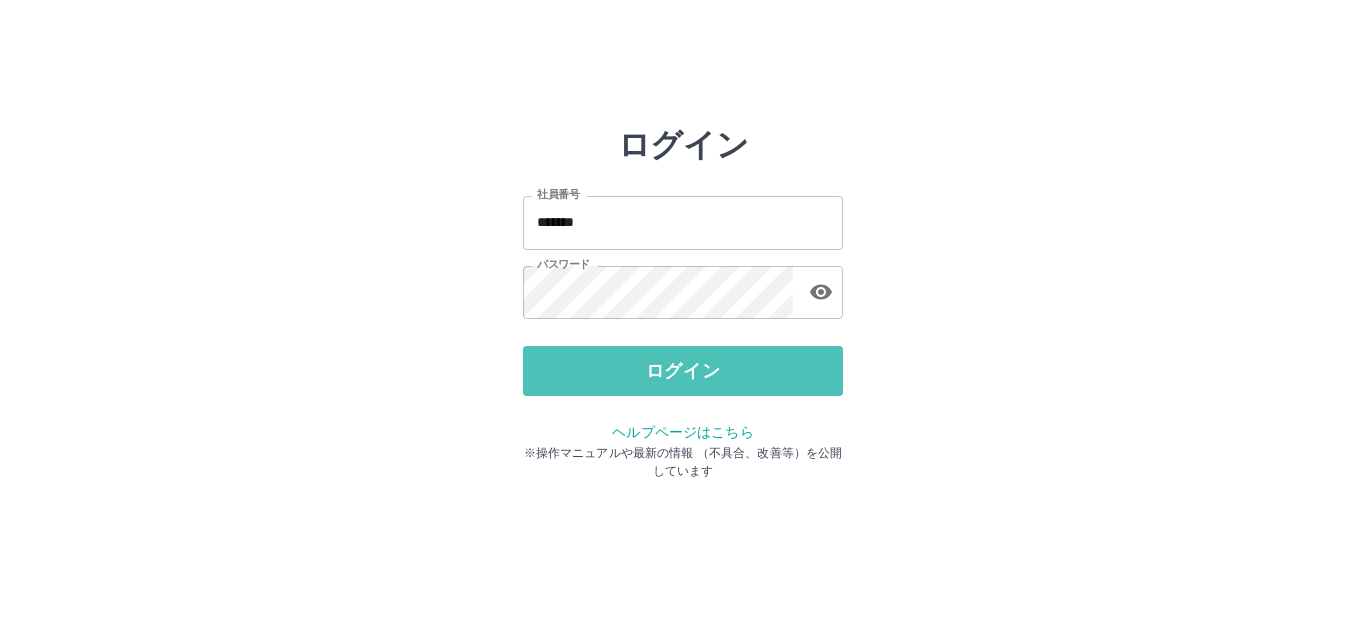 click on "ログイン" at bounding box center (683, 371) 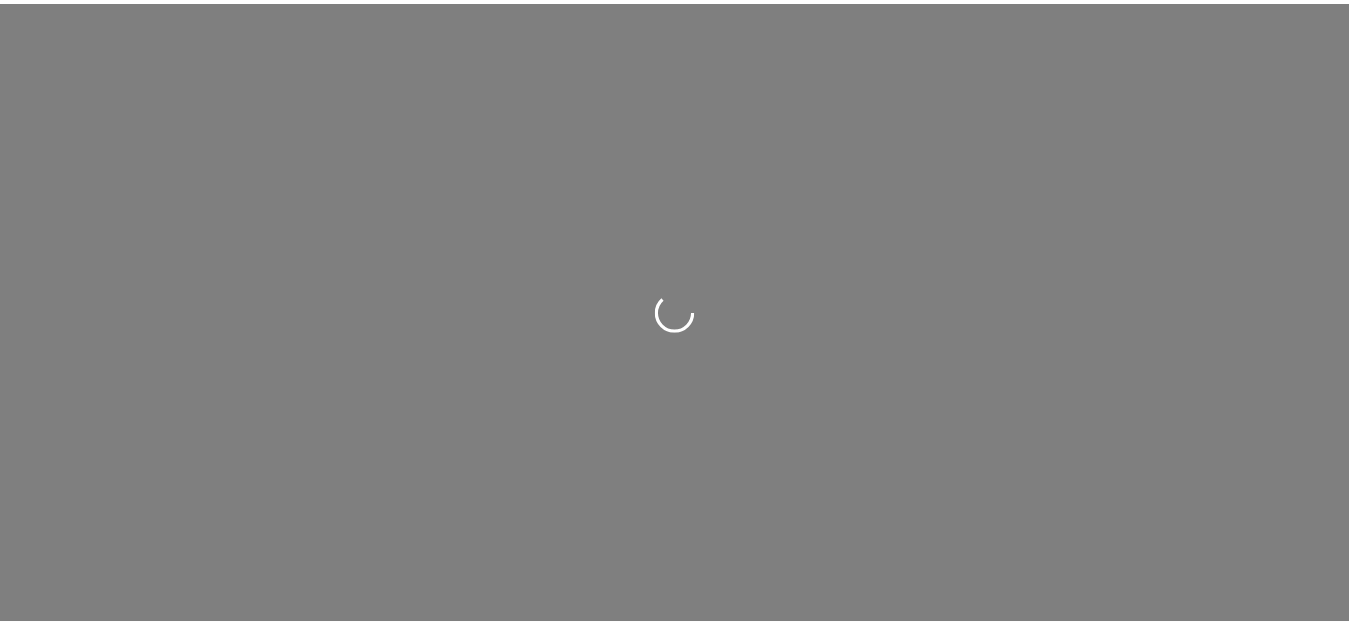 scroll, scrollTop: 0, scrollLeft: 0, axis: both 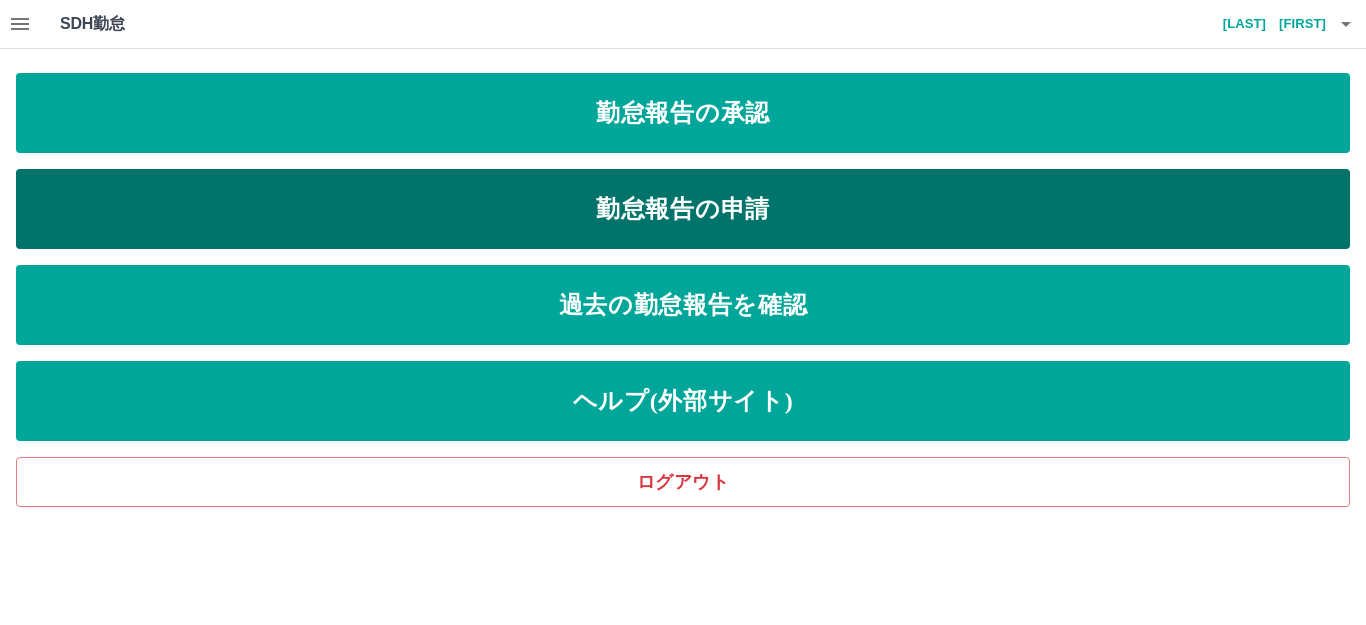 click on "勤怠報告の申請" at bounding box center (683, 209) 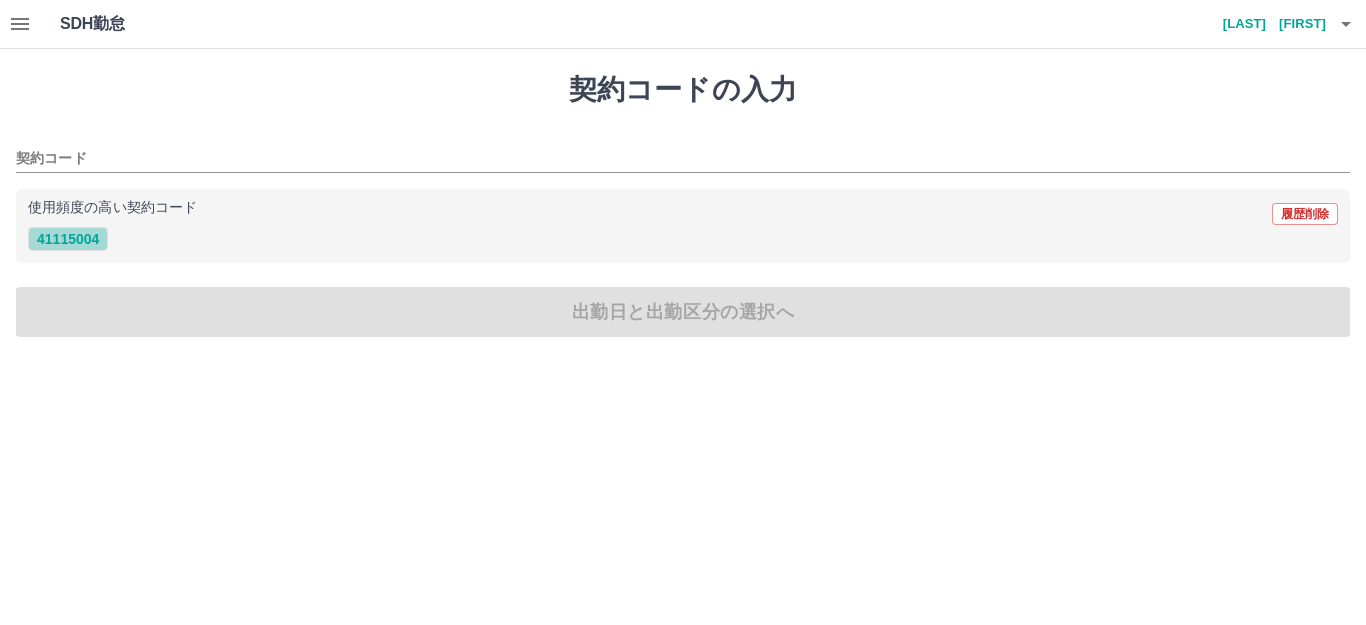 click on "41115004" at bounding box center (68, 239) 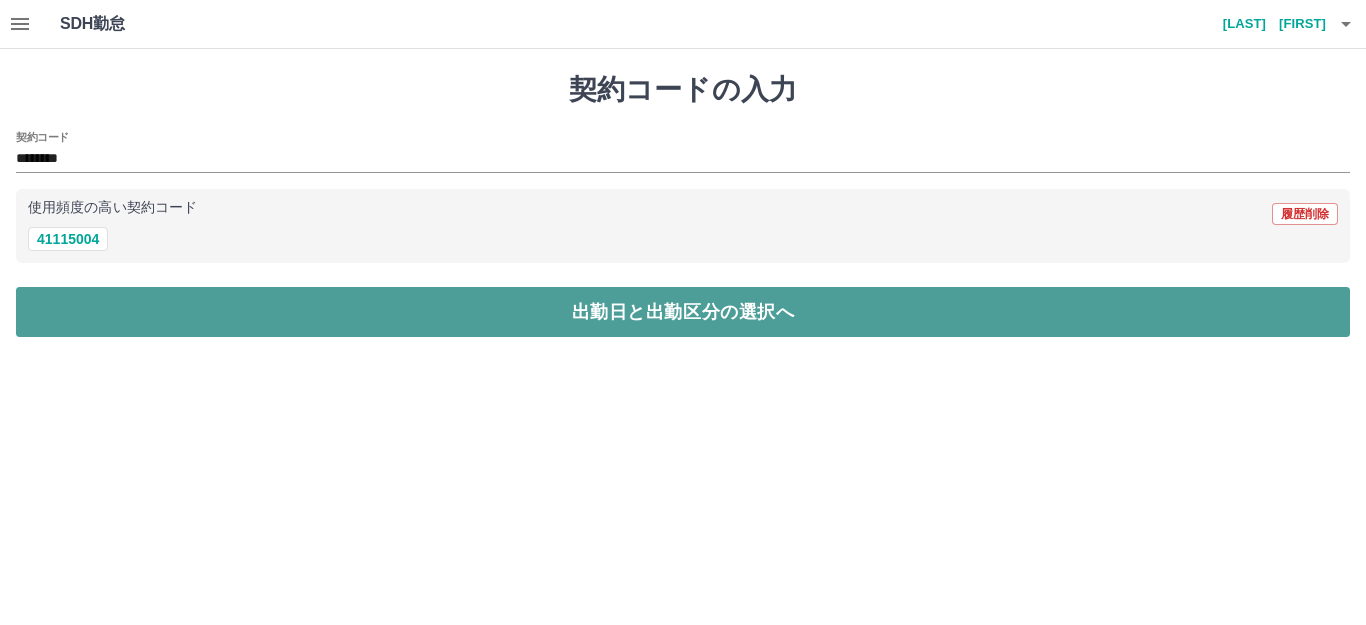click on "出勤日と出勤区分の選択へ" at bounding box center [683, 312] 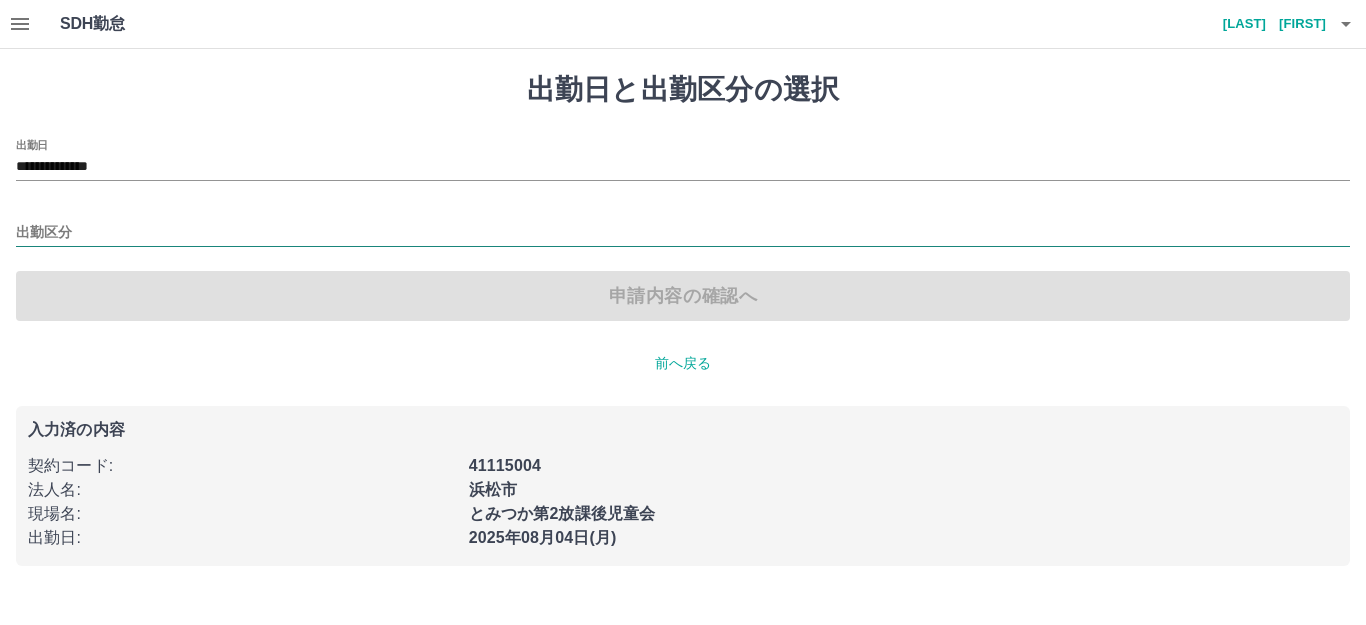 click on "出勤区分" at bounding box center (683, 233) 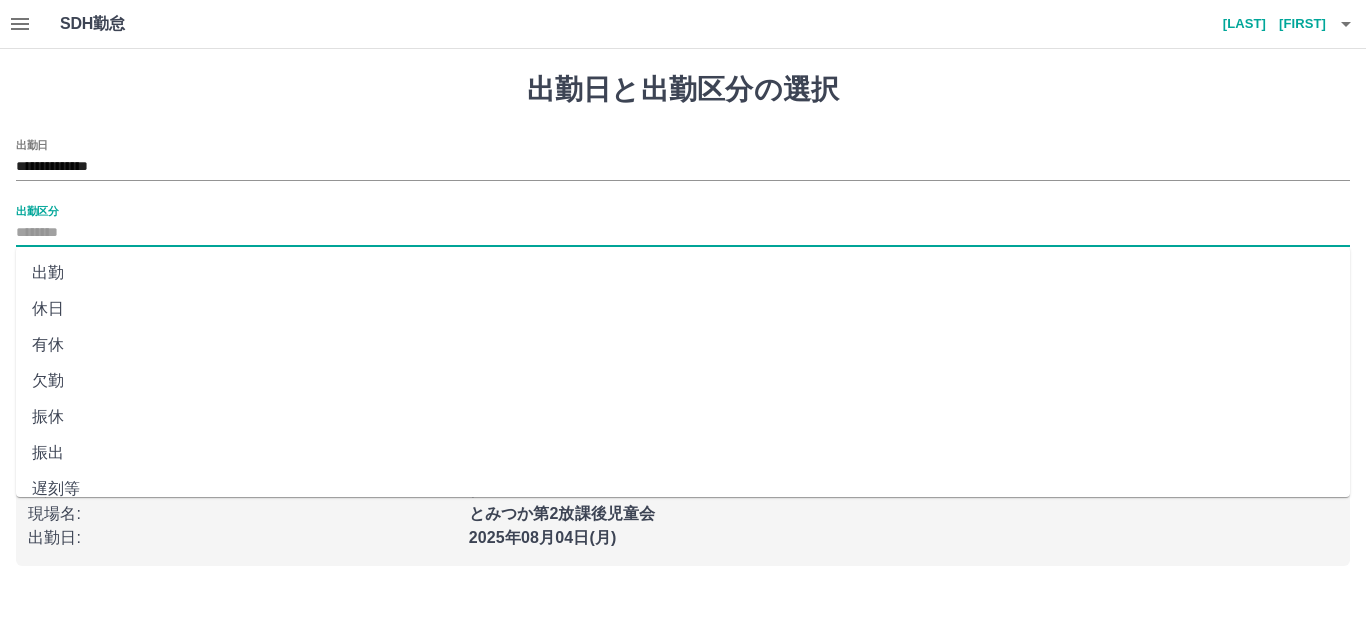 click on "遅刻等" at bounding box center (683, 489) 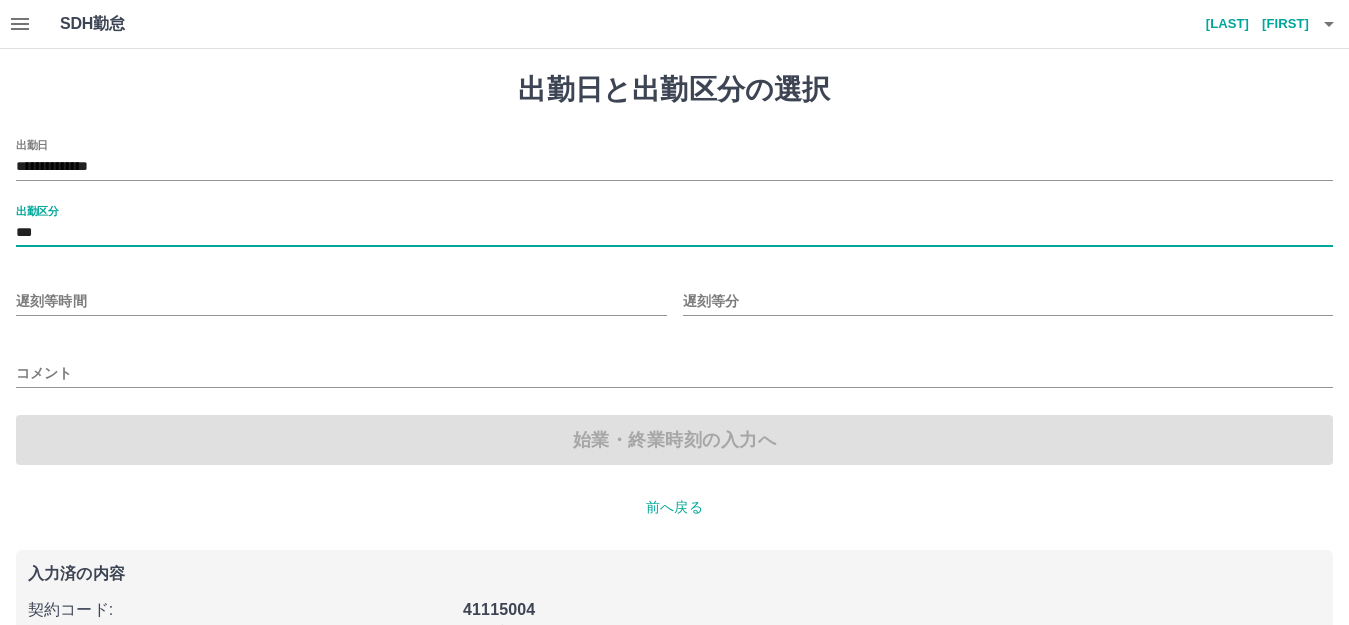 click on "遅刻等時間" at bounding box center [341, 301] 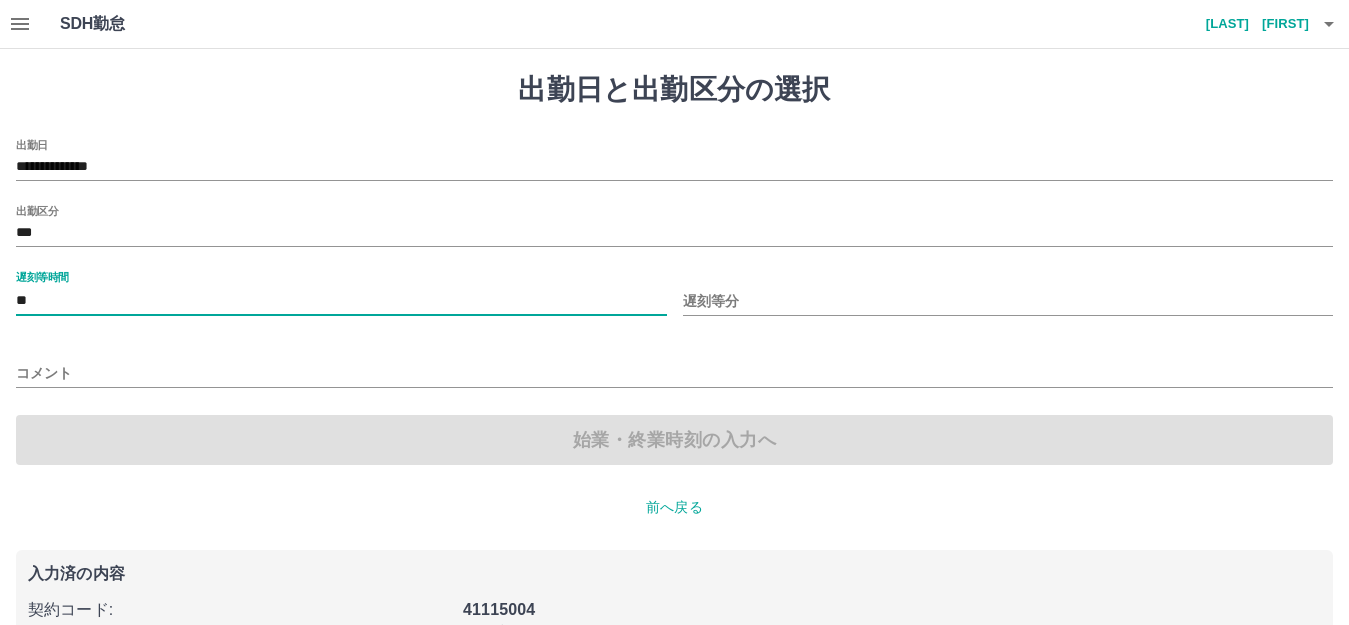 click on "遅刻等分" at bounding box center (1008, 301) 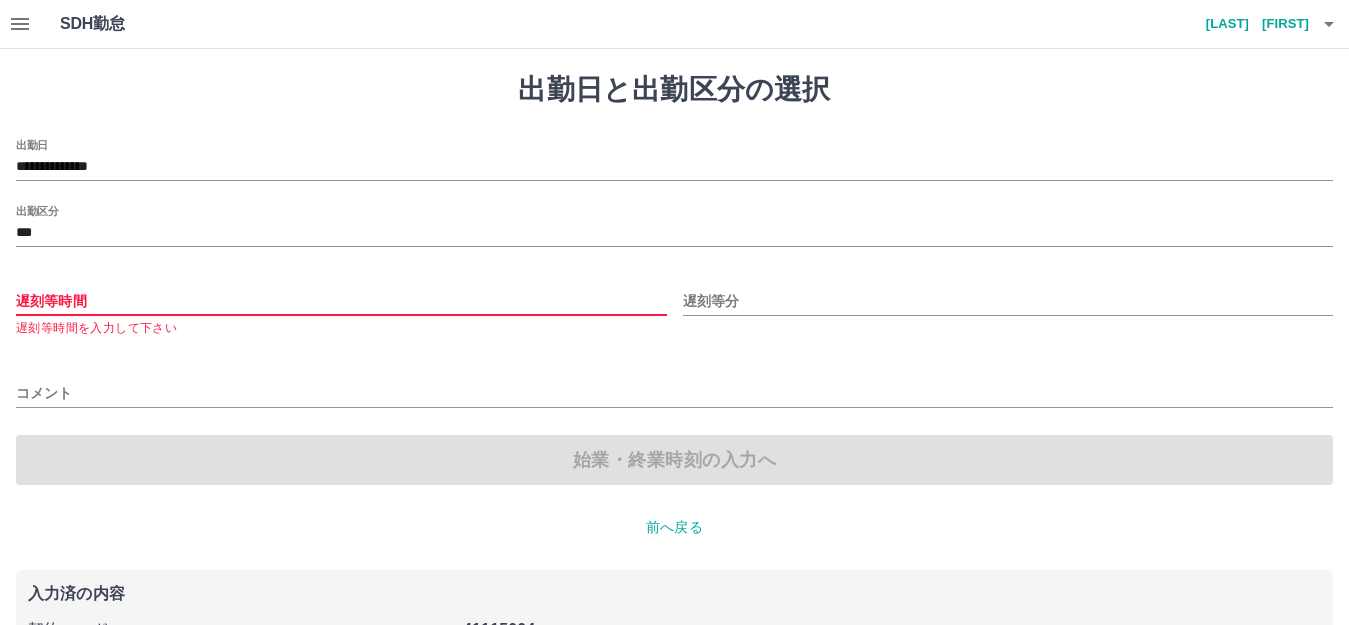 click on "遅刻等時間" at bounding box center [341, 301] 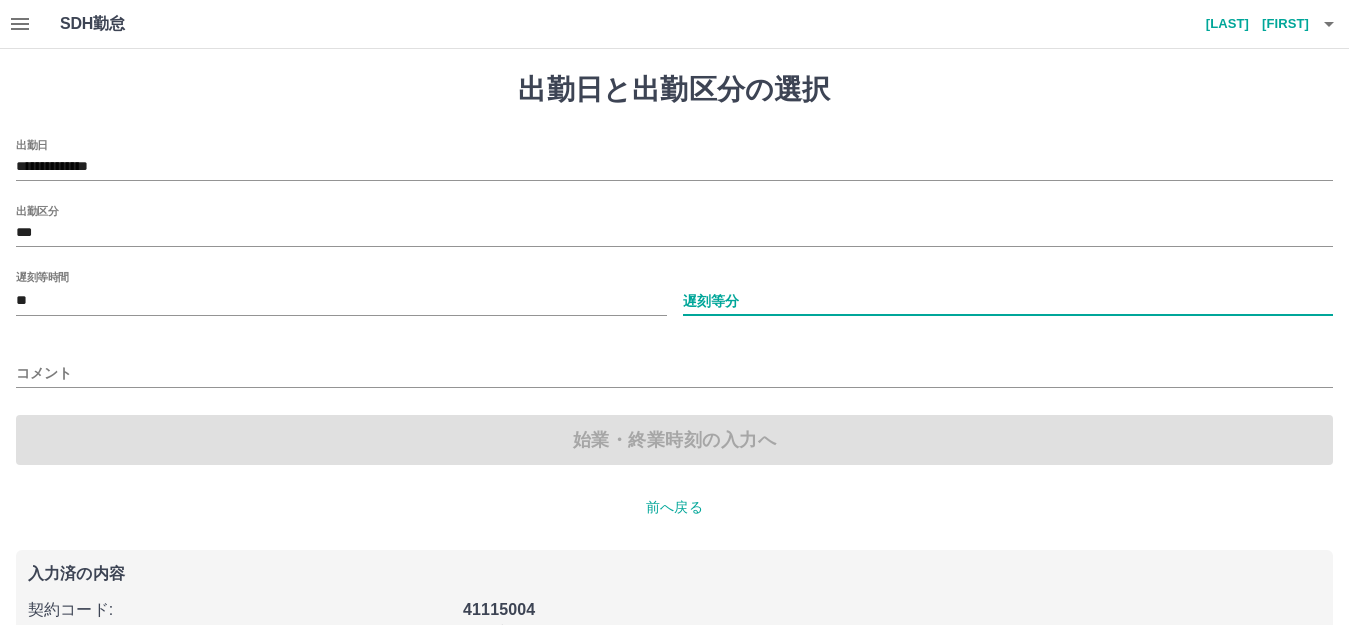 click on "遅刻等分" at bounding box center [1008, 301] 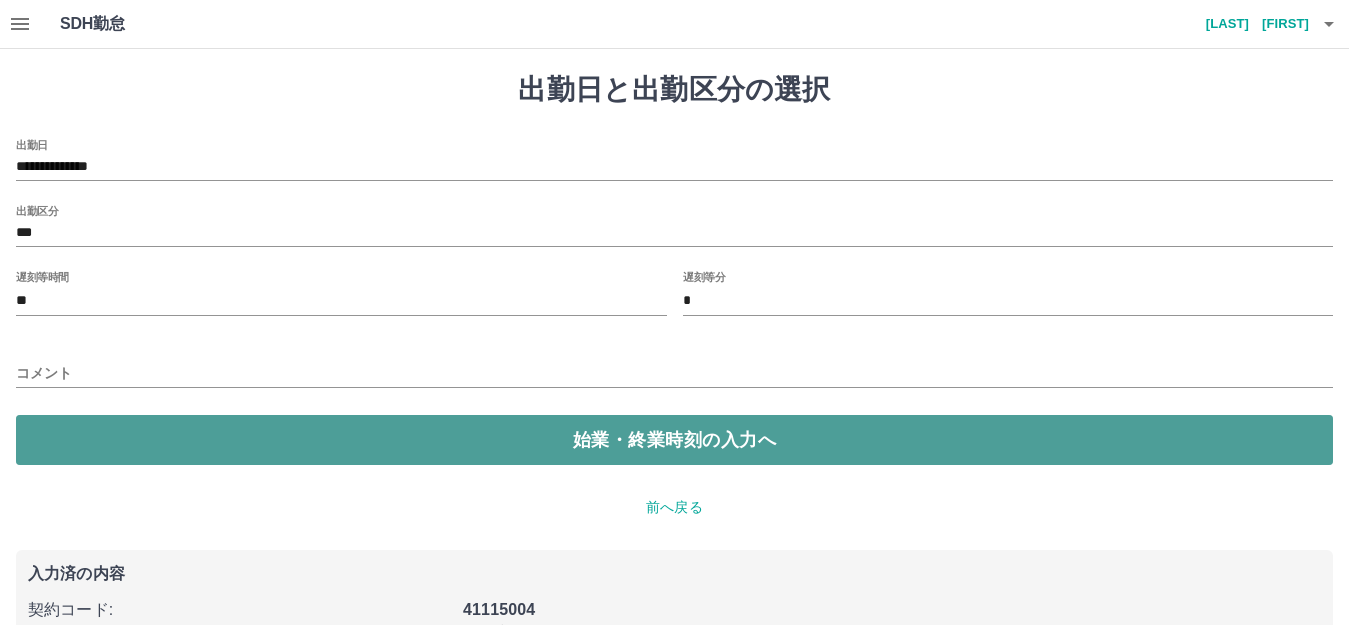 click on "始業・終業時刻の入力へ" at bounding box center [674, 440] 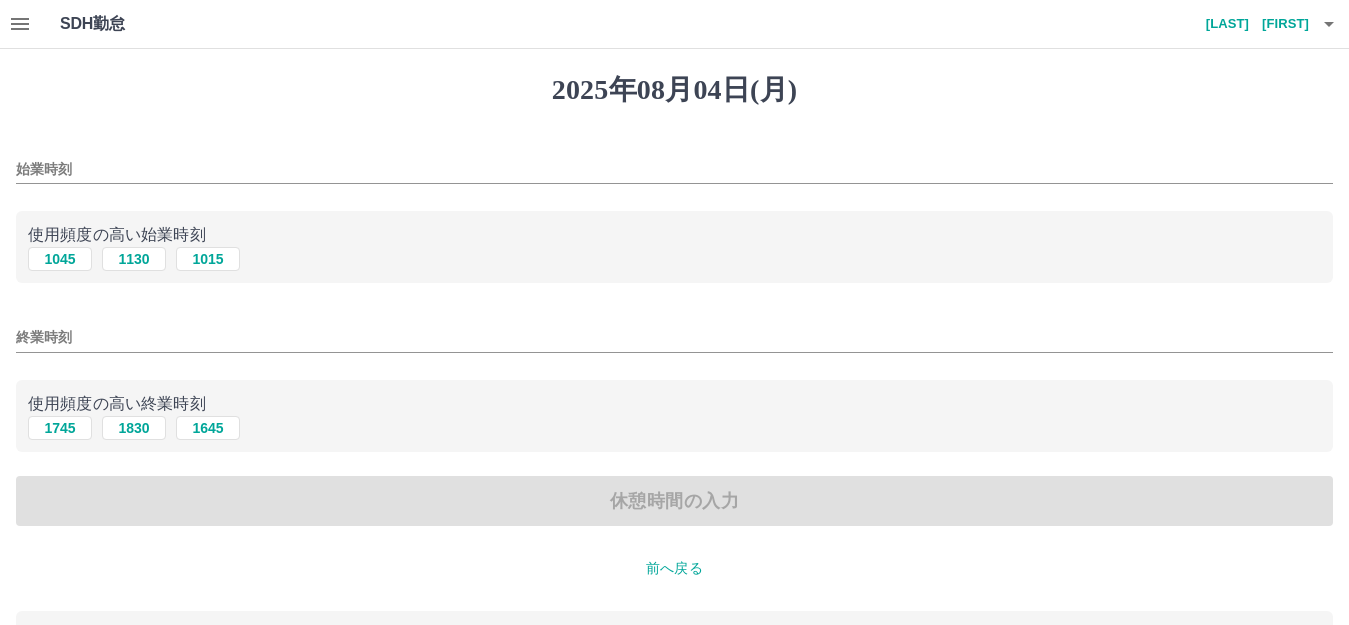 click on "始業時刻" at bounding box center [674, 169] 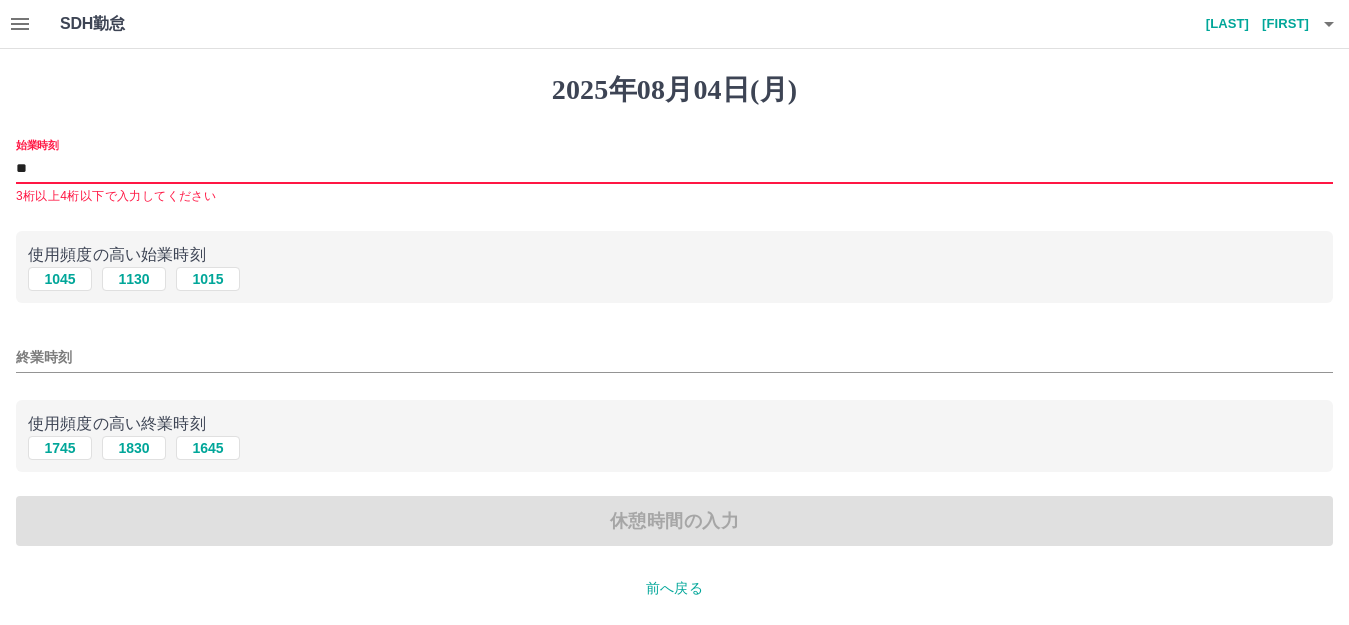 type on "****" 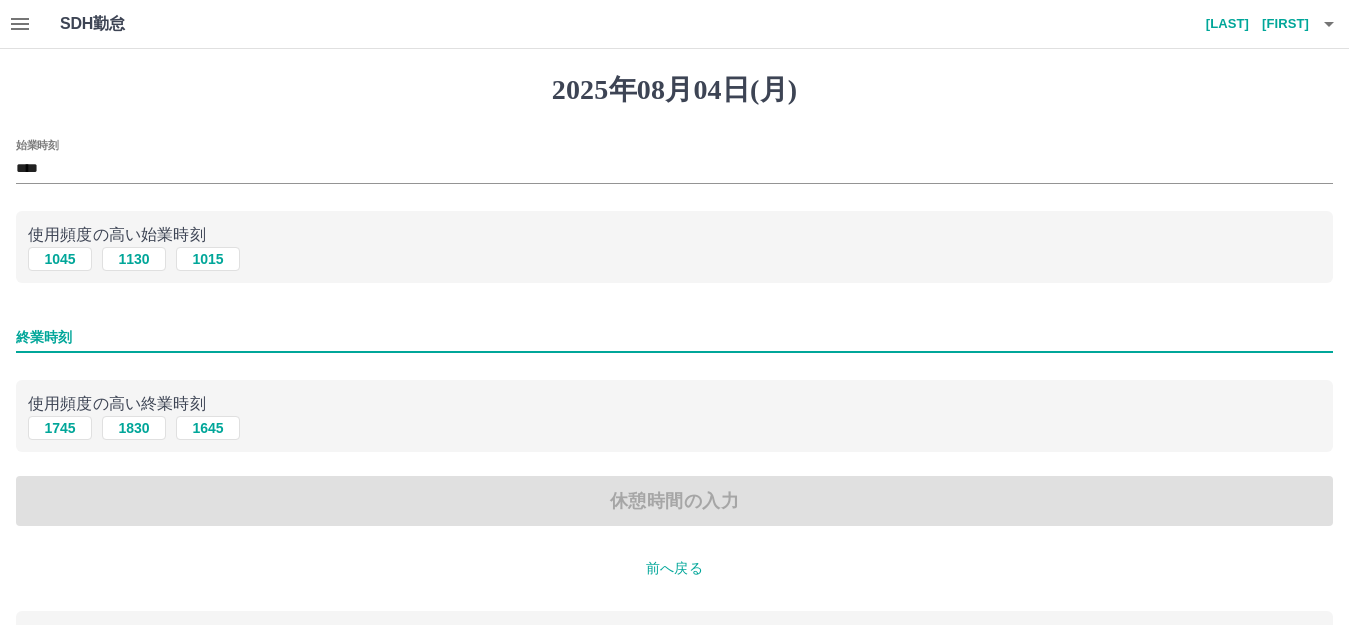 click on "終業時刻" at bounding box center (674, 337) 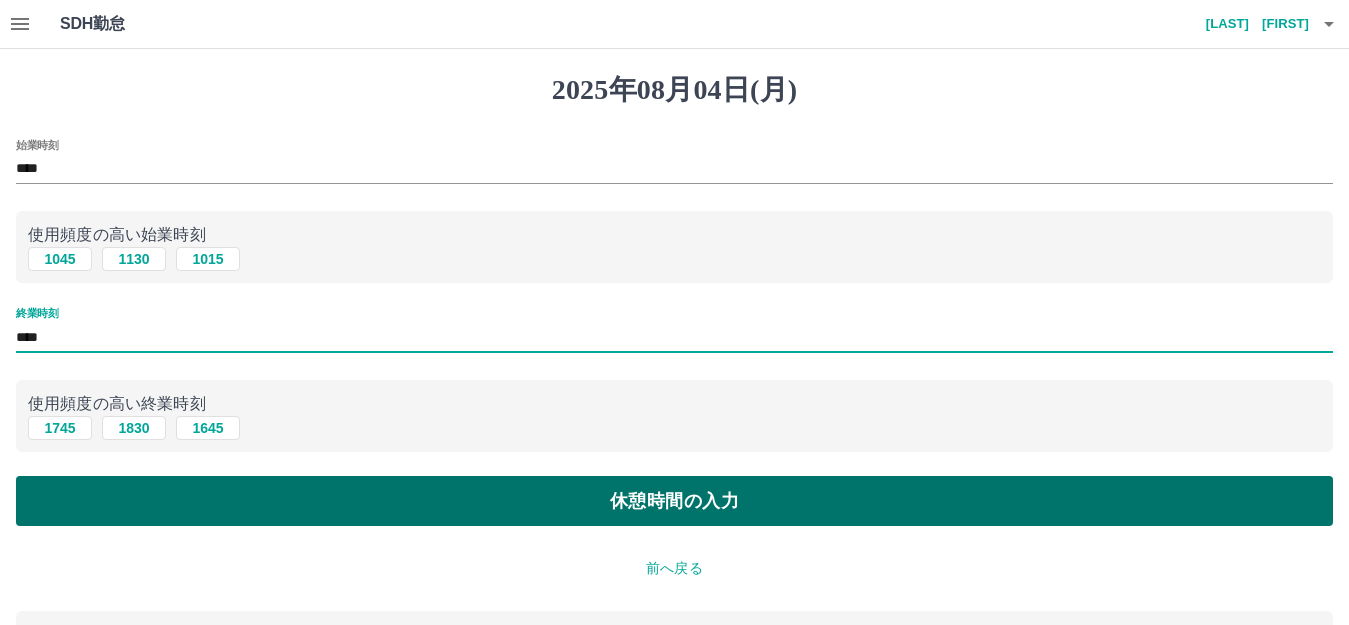 type on "****" 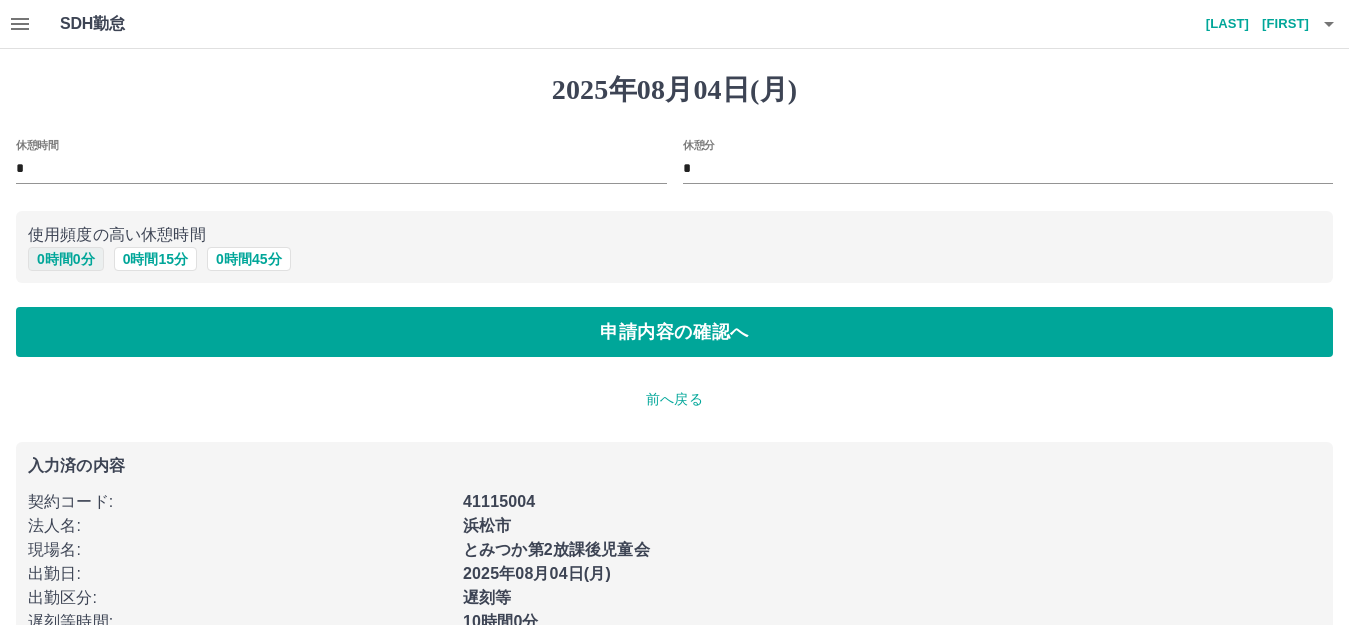 click on "0 時間 0 分" at bounding box center (66, 259) 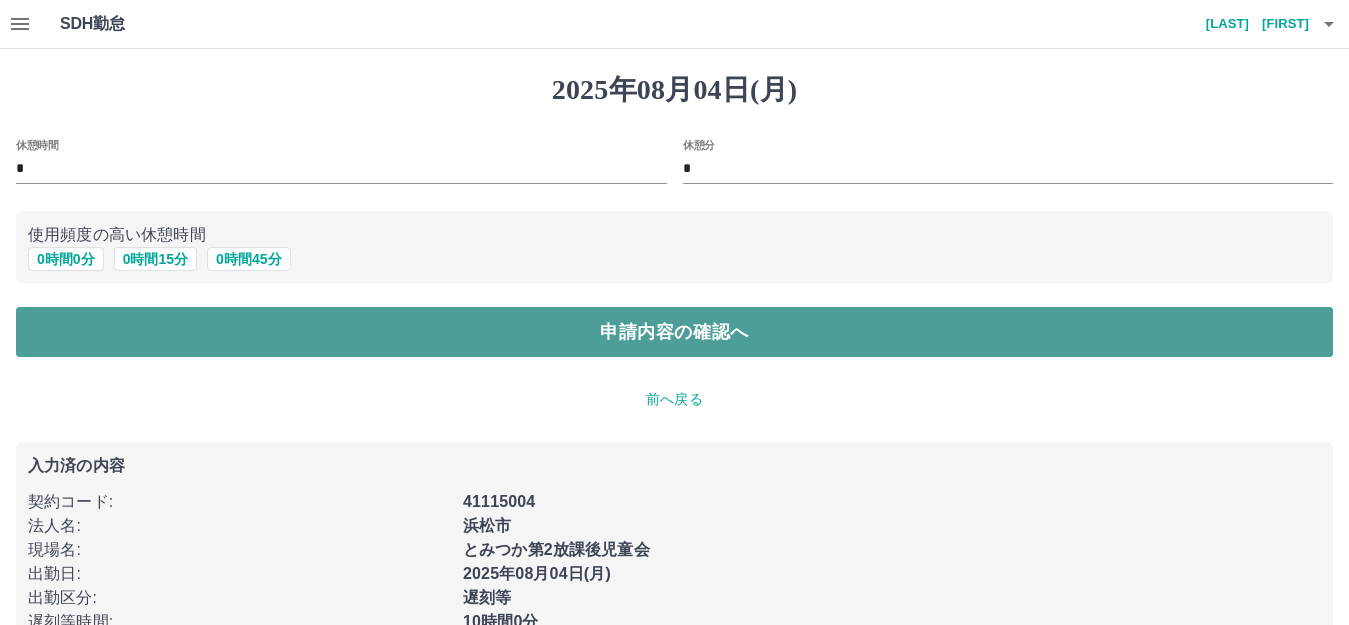 click on "申請内容の確認へ" at bounding box center (674, 332) 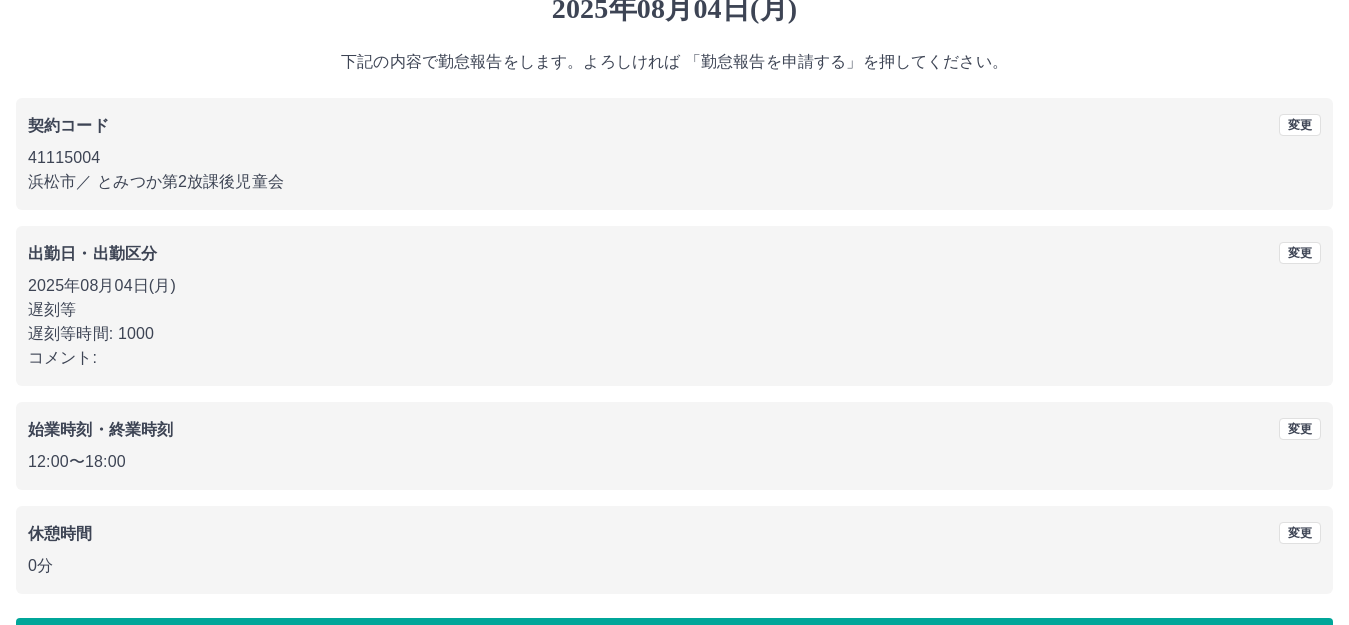 scroll, scrollTop: 148, scrollLeft: 0, axis: vertical 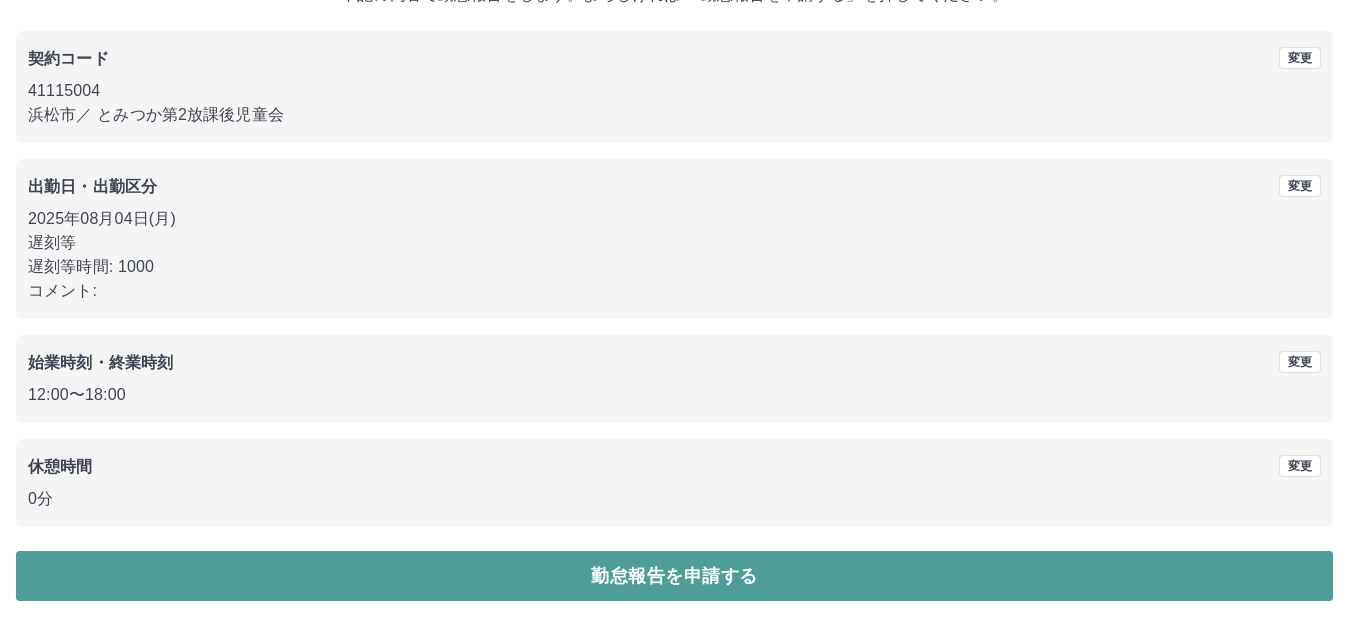 click on "勤怠報告を申請する" at bounding box center [674, 576] 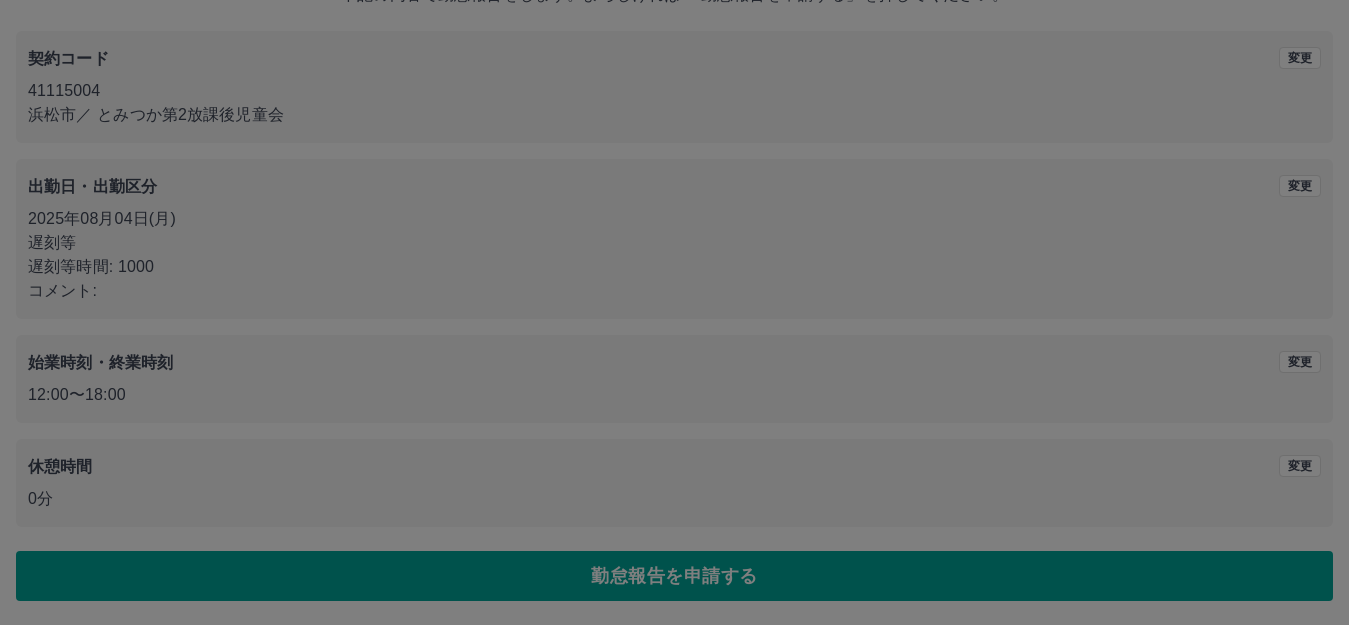 scroll, scrollTop: 0, scrollLeft: 0, axis: both 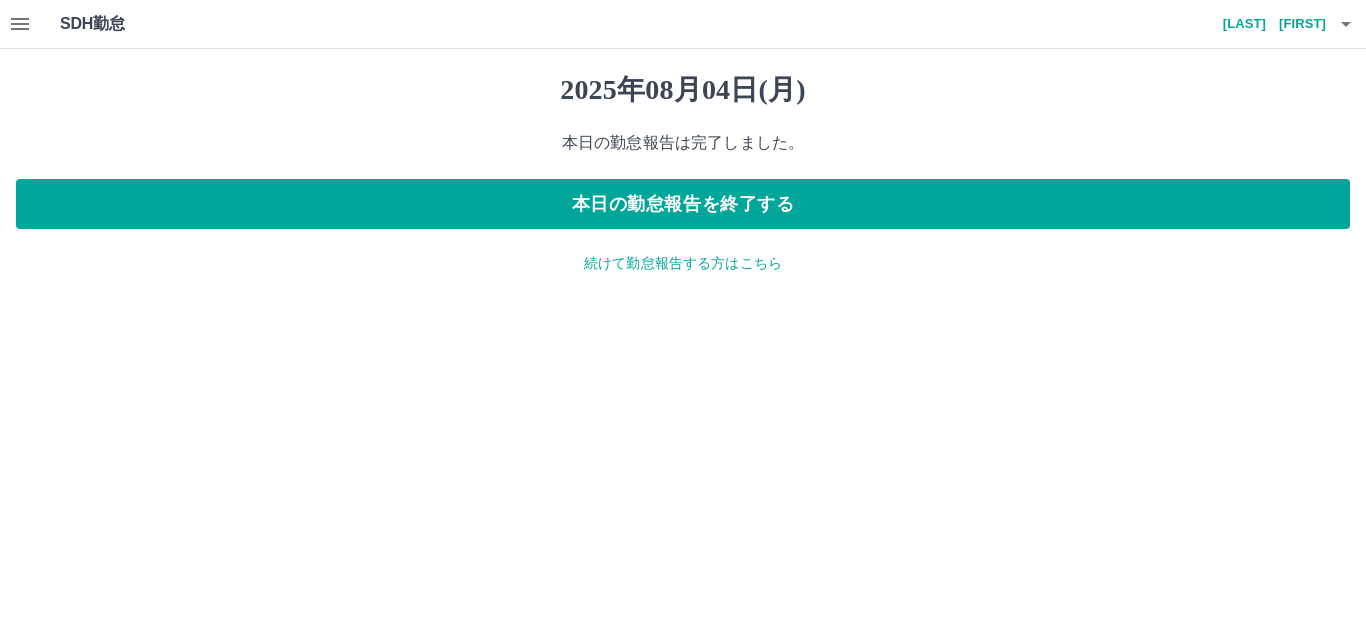 click 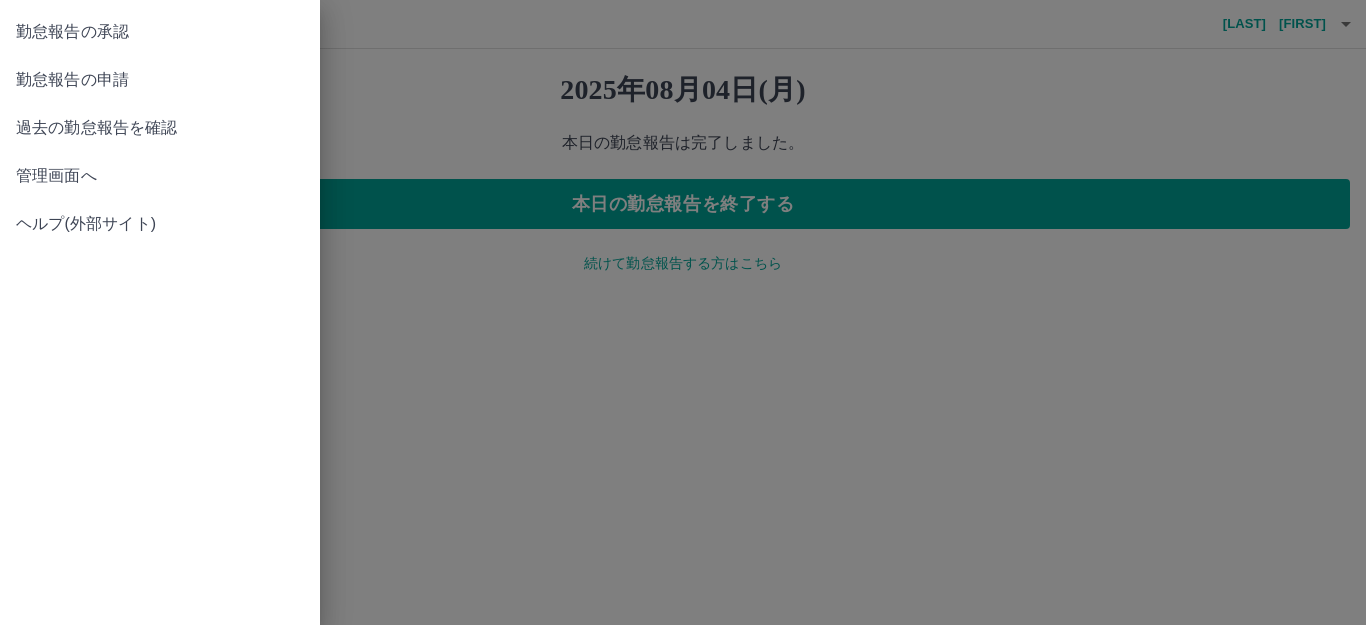 click on "勤怠報告の承認" at bounding box center [160, 32] 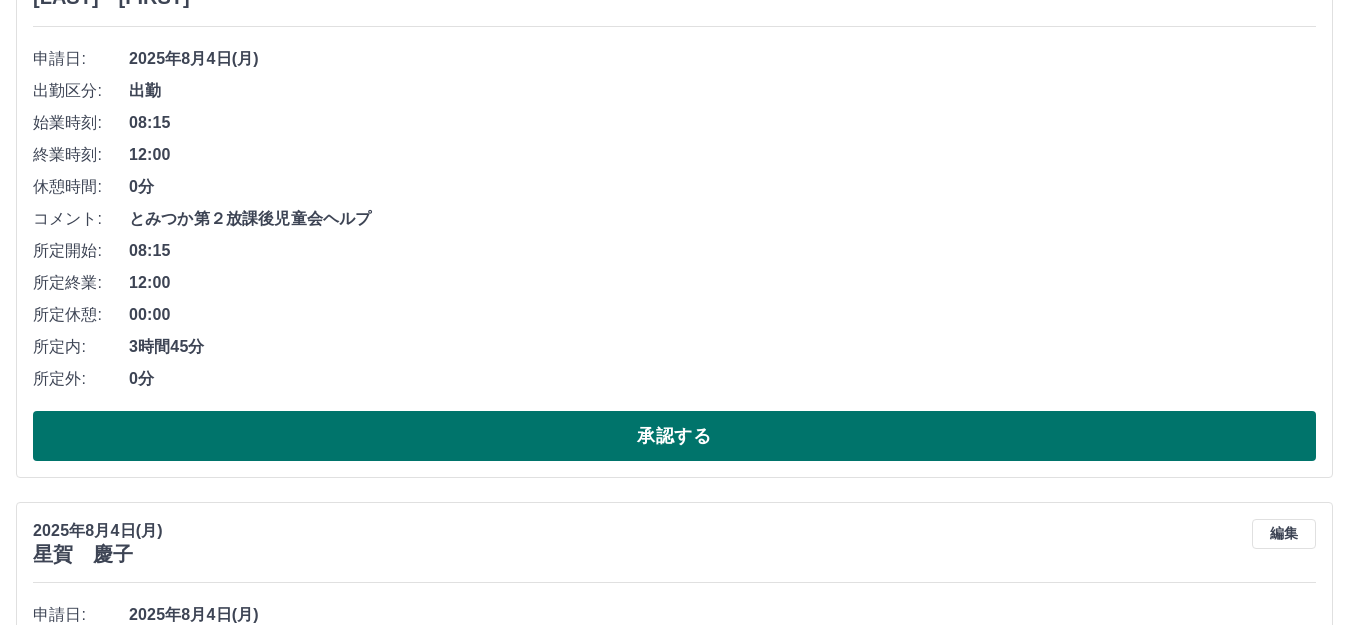 scroll, scrollTop: 1400, scrollLeft: 0, axis: vertical 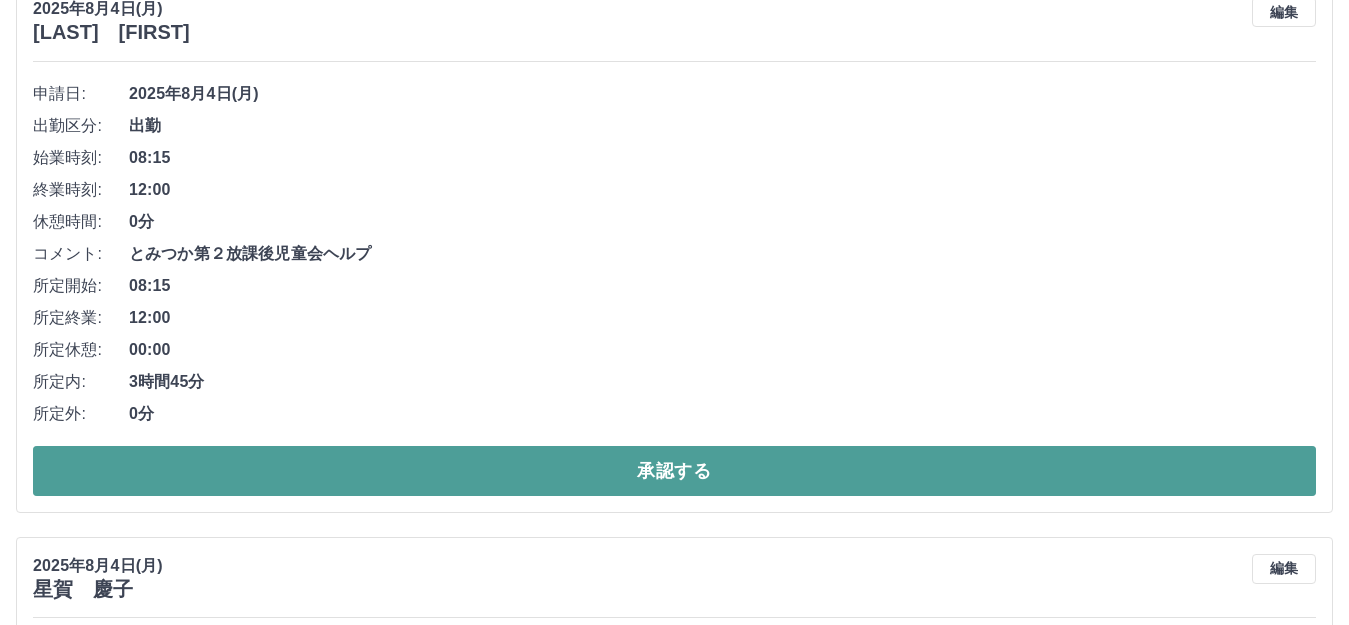 click on "承認する" at bounding box center [674, 471] 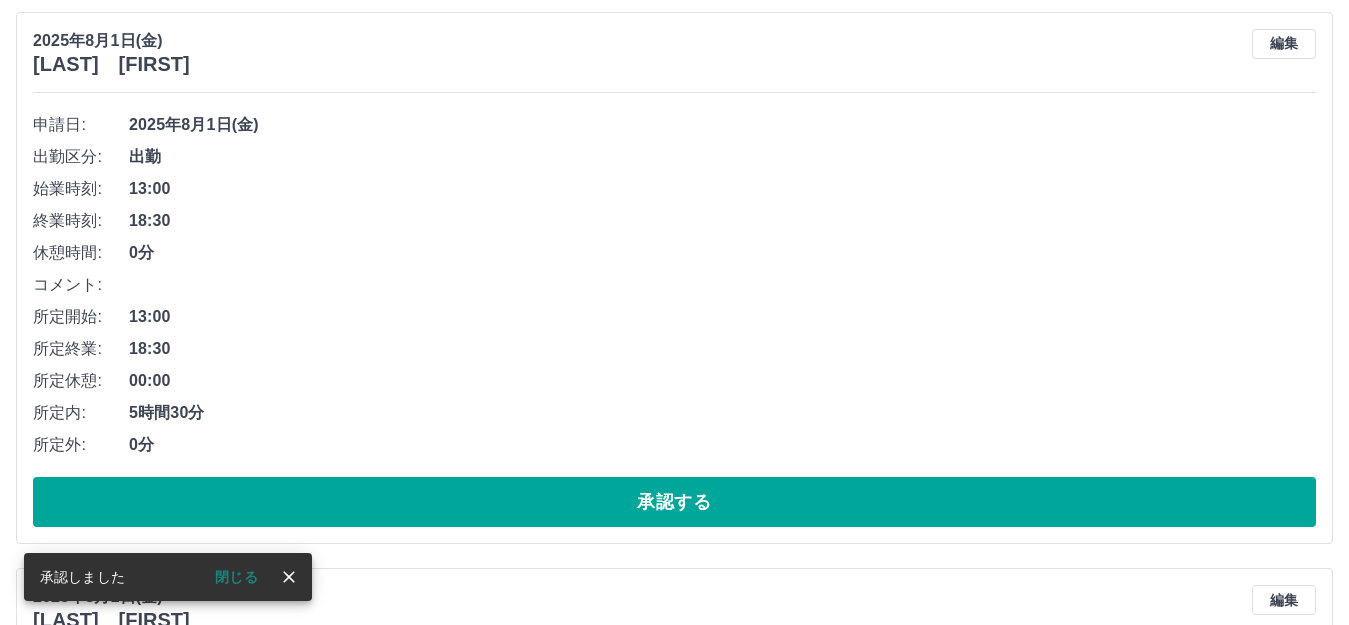 scroll, scrollTop: 1943, scrollLeft: 0, axis: vertical 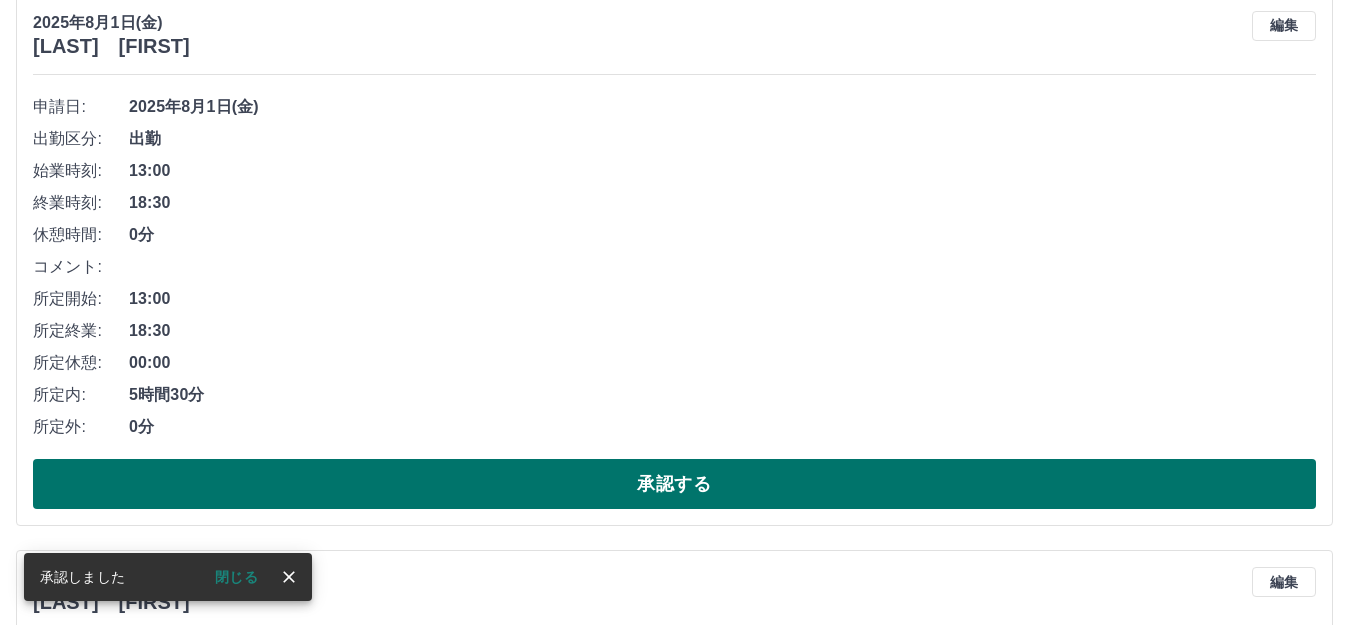 click on "承認する" at bounding box center [674, 484] 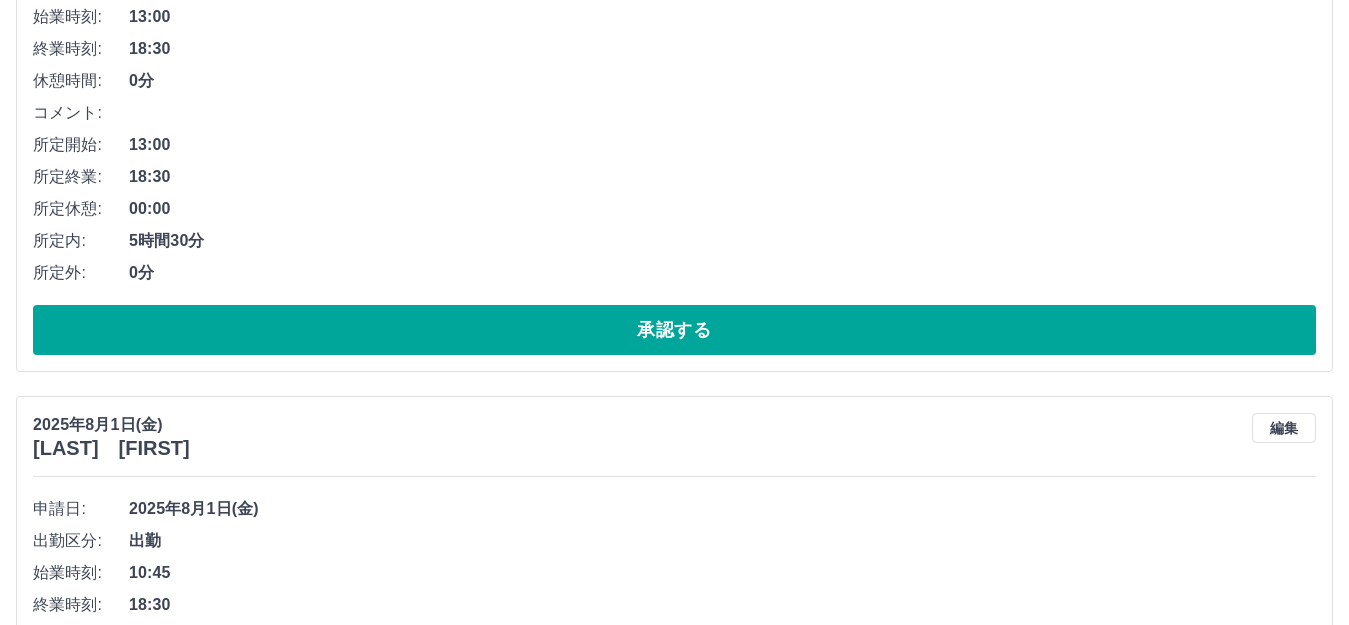 scroll, scrollTop: 1987, scrollLeft: 0, axis: vertical 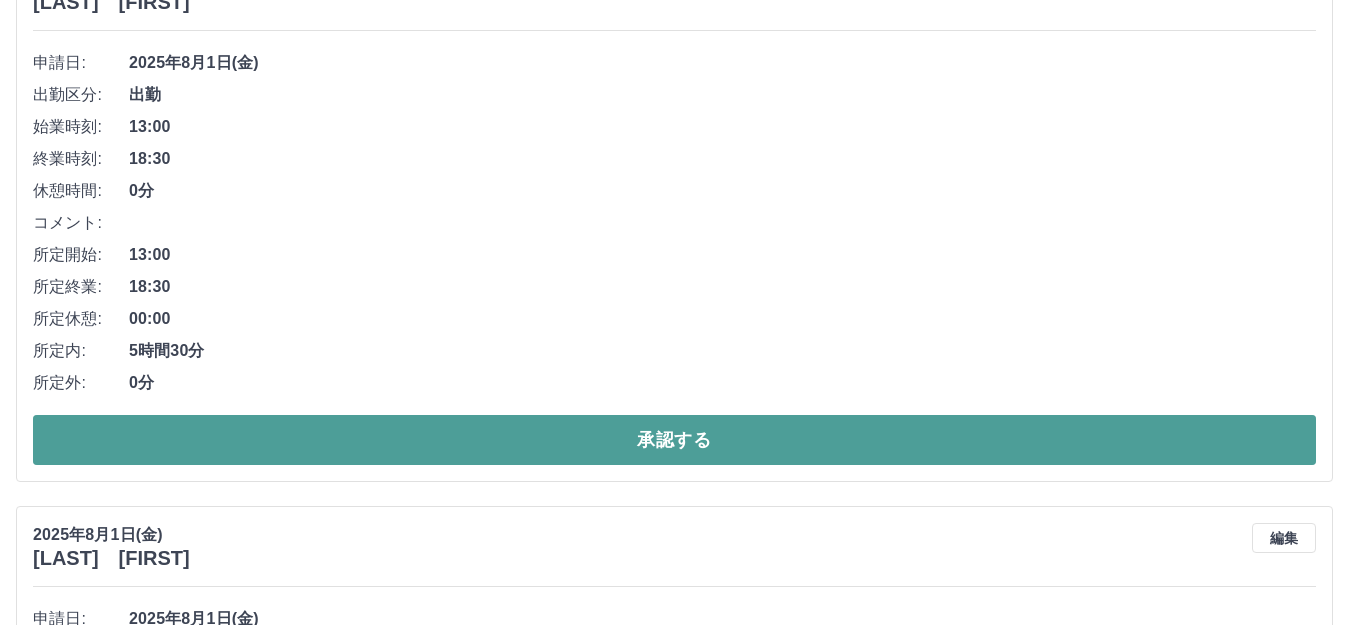 click on "承認する" at bounding box center (674, 440) 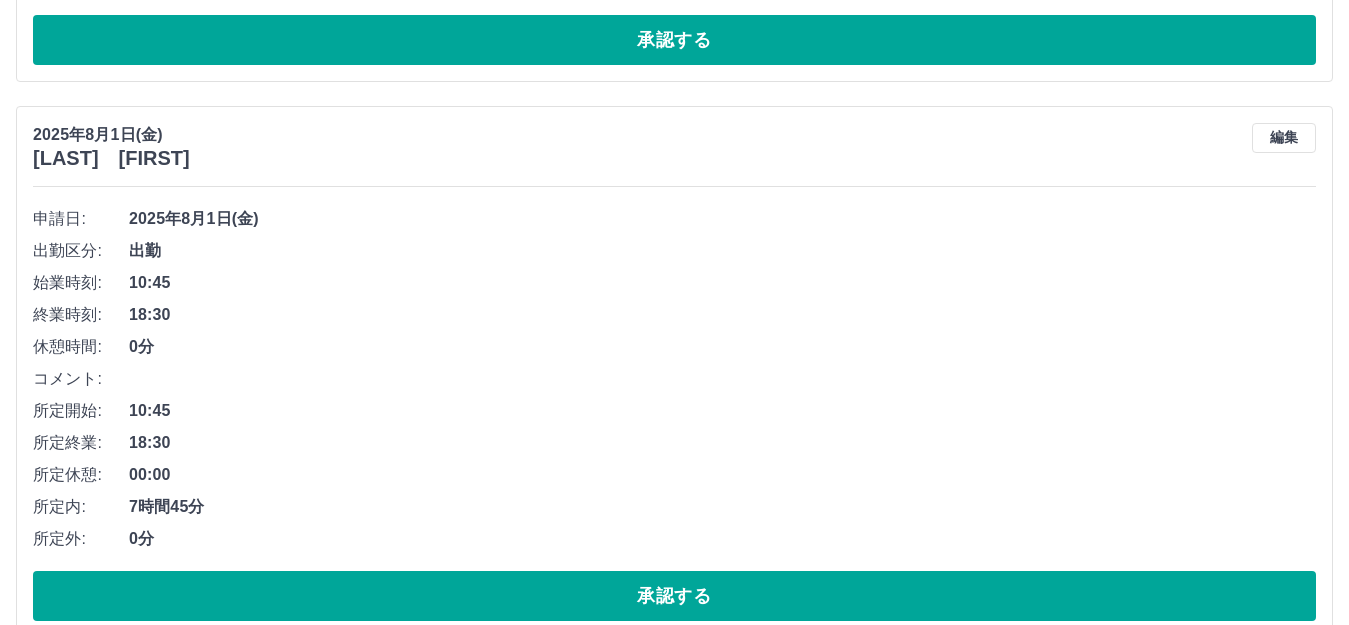 scroll, scrollTop: 1870, scrollLeft: 0, axis: vertical 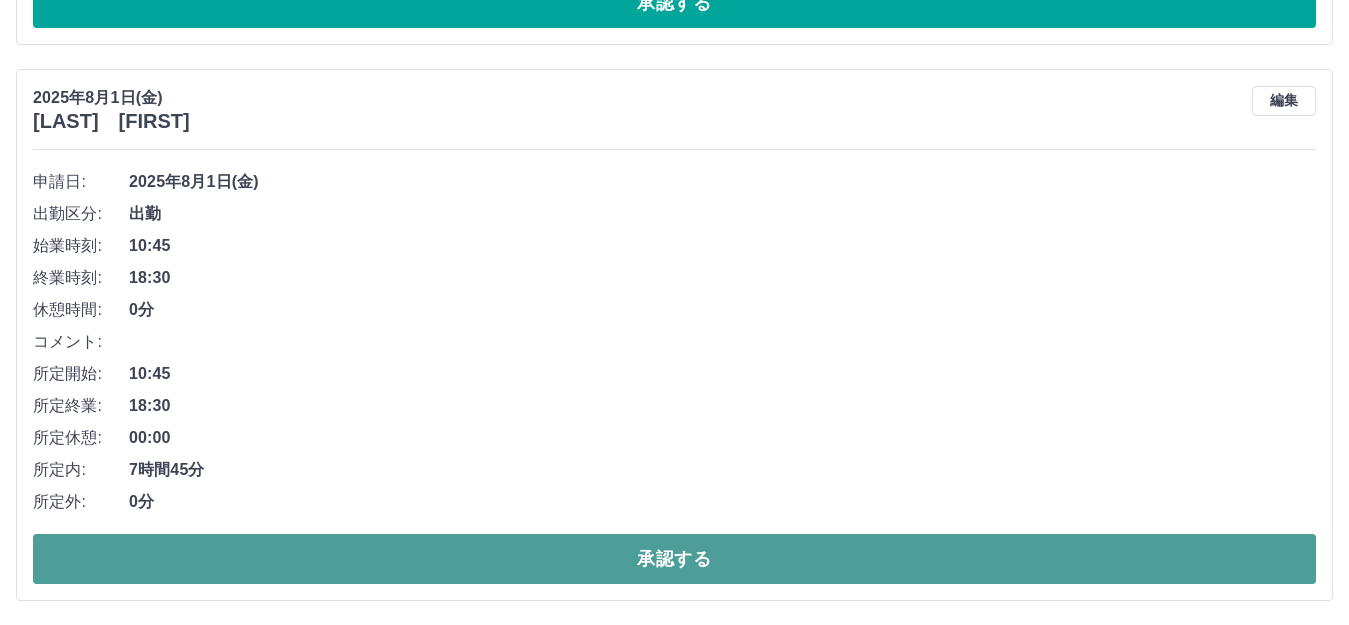 click on "承認する" at bounding box center (674, 559) 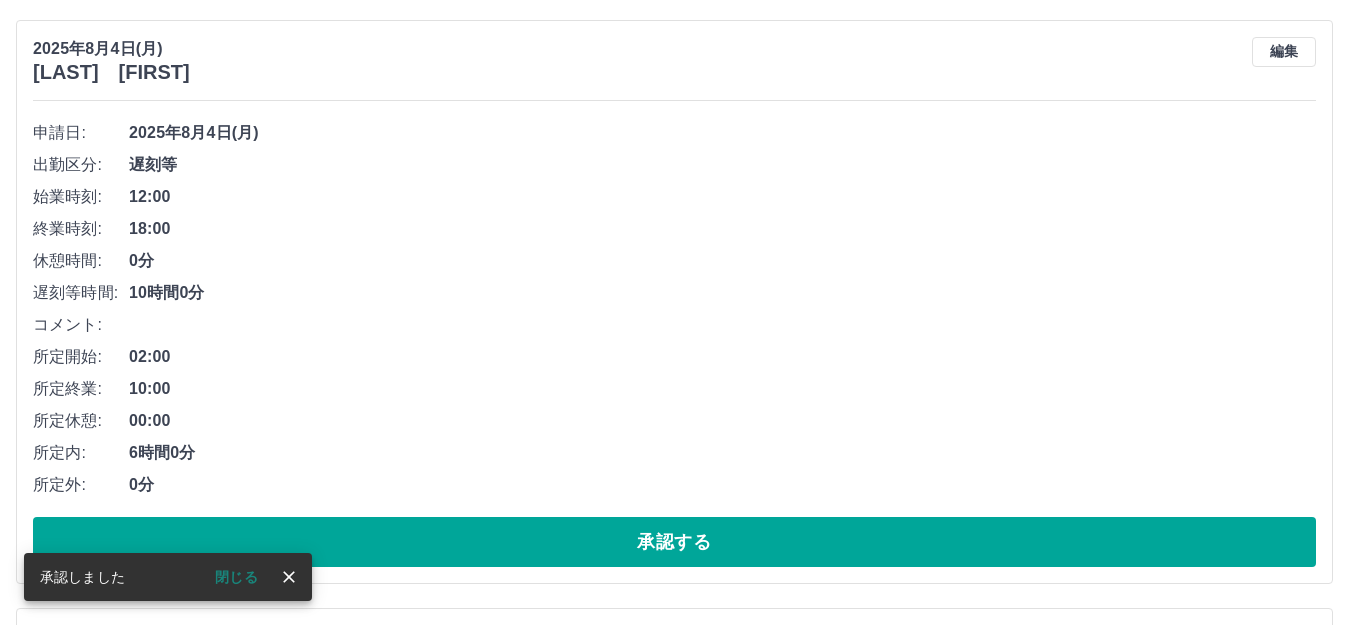 scroll, scrollTop: 114, scrollLeft: 0, axis: vertical 